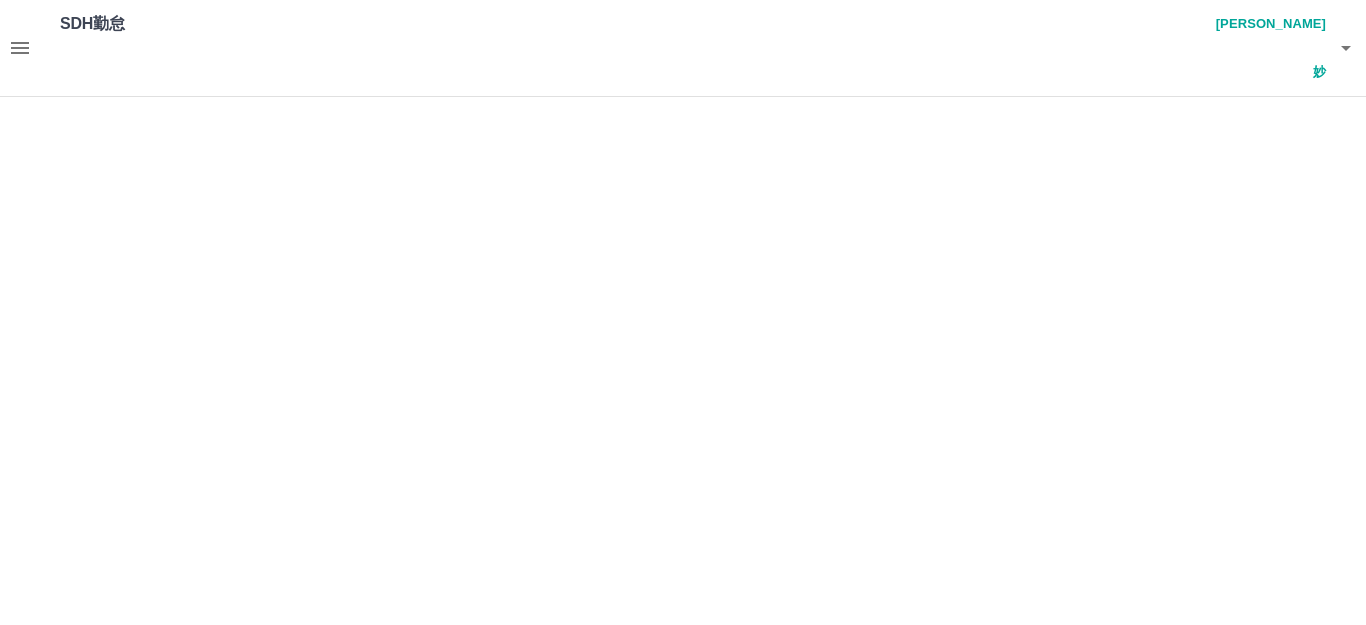 scroll, scrollTop: 0, scrollLeft: 0, axis: both 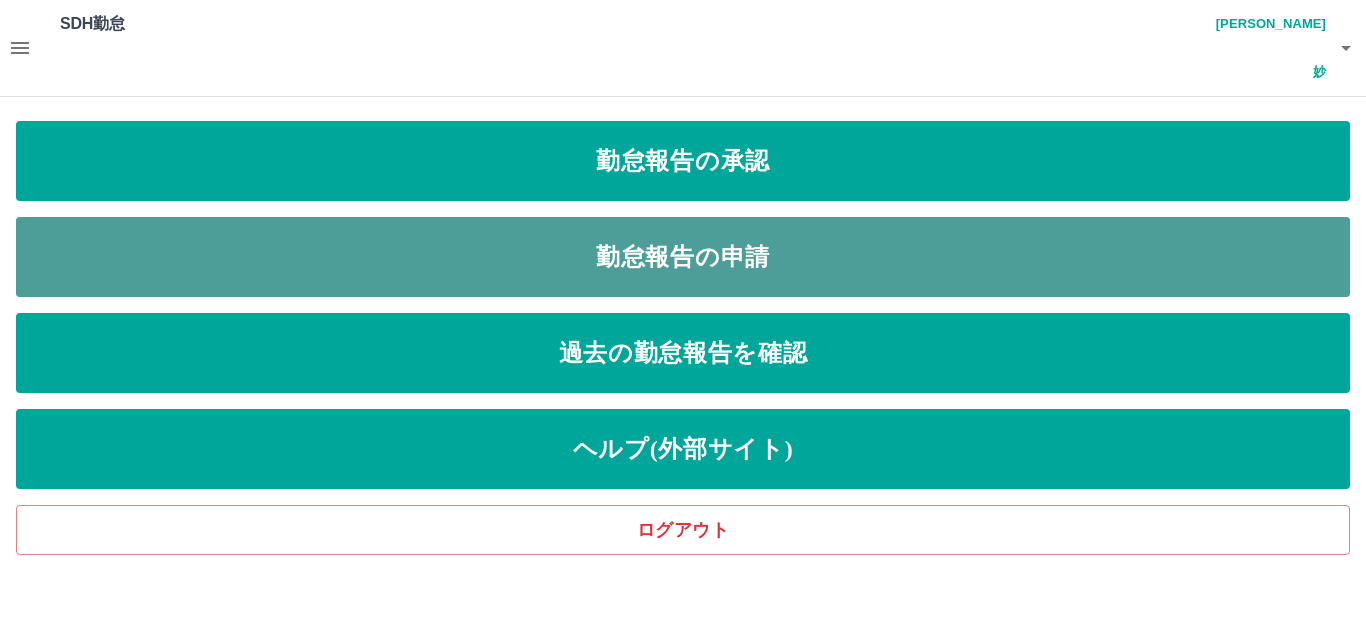 click on "勤怠報告の申請" at bounding box center (683, 257) 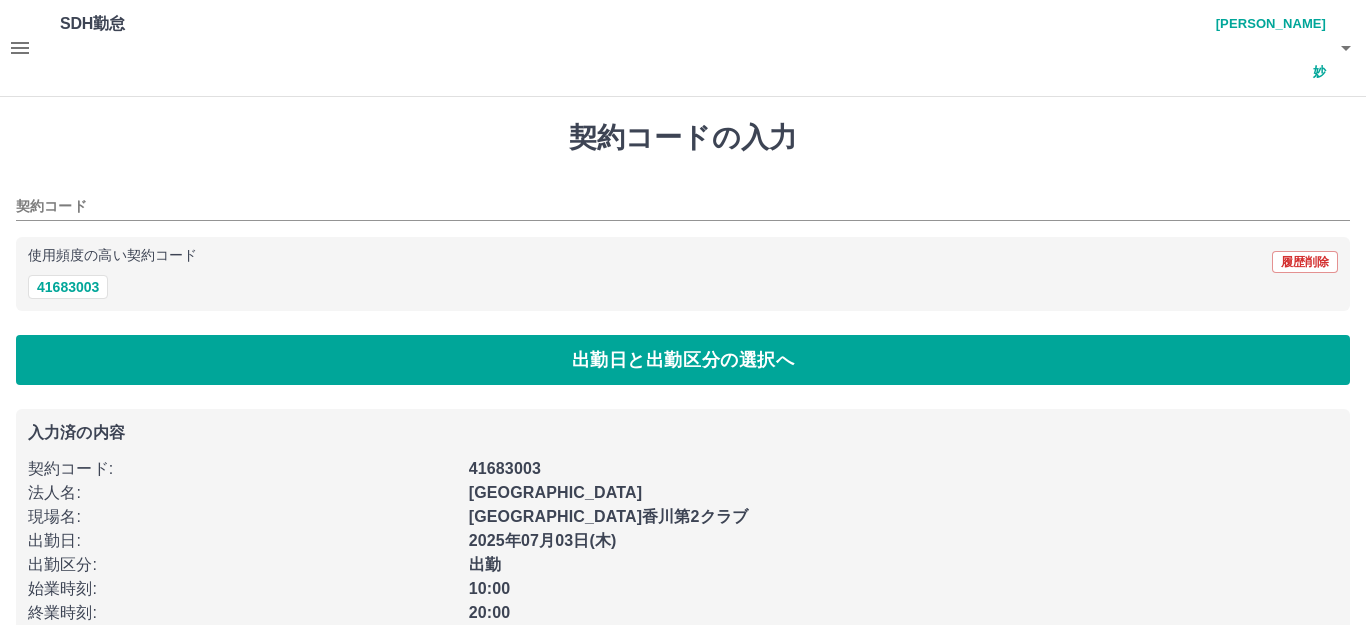 type on "********" 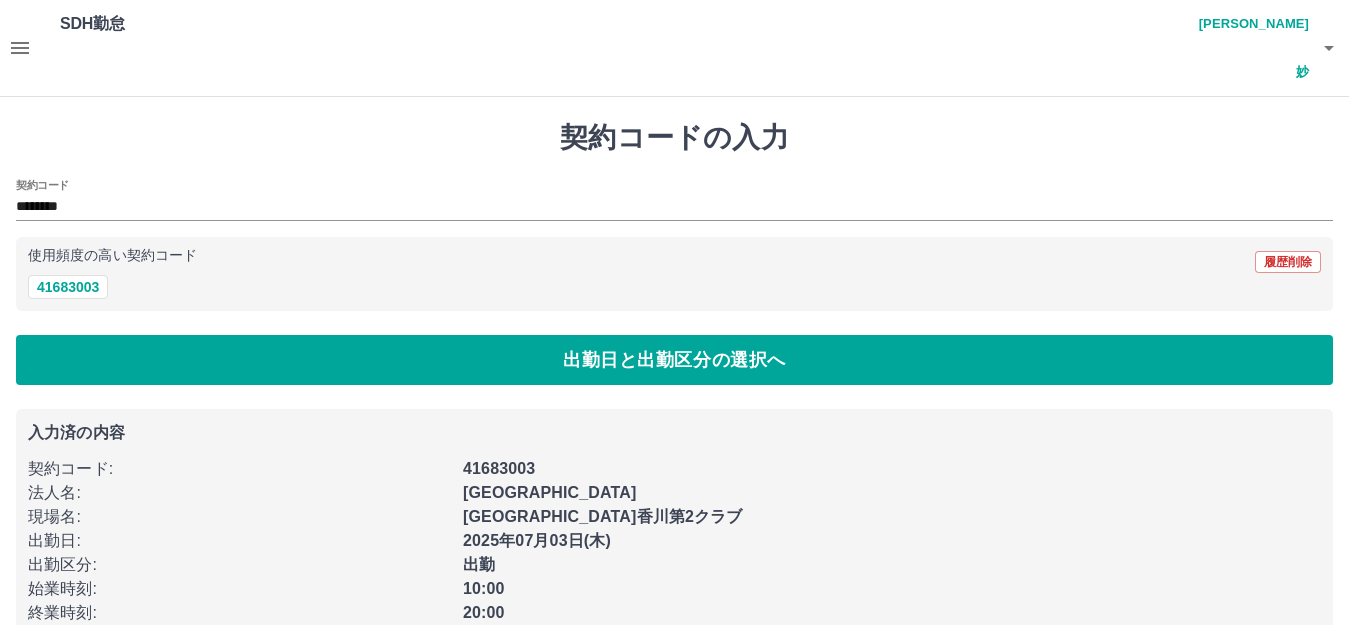 click 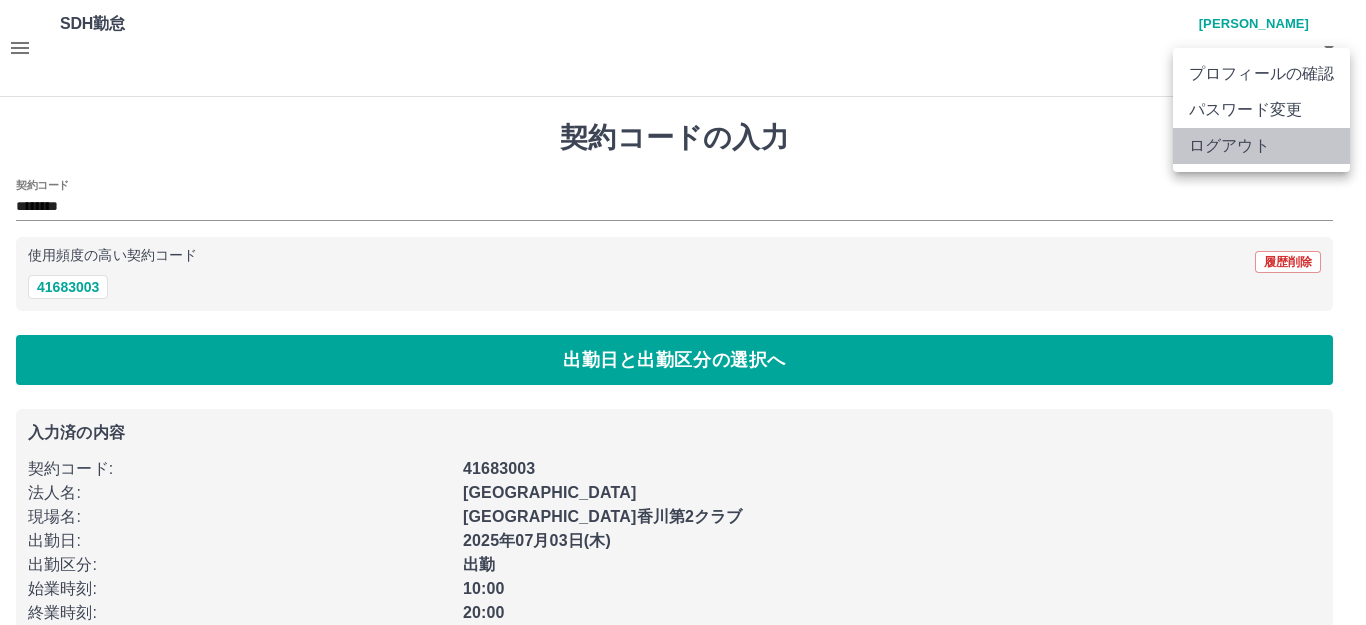 click on "ログアウト" at bounding box center (1261, 146) 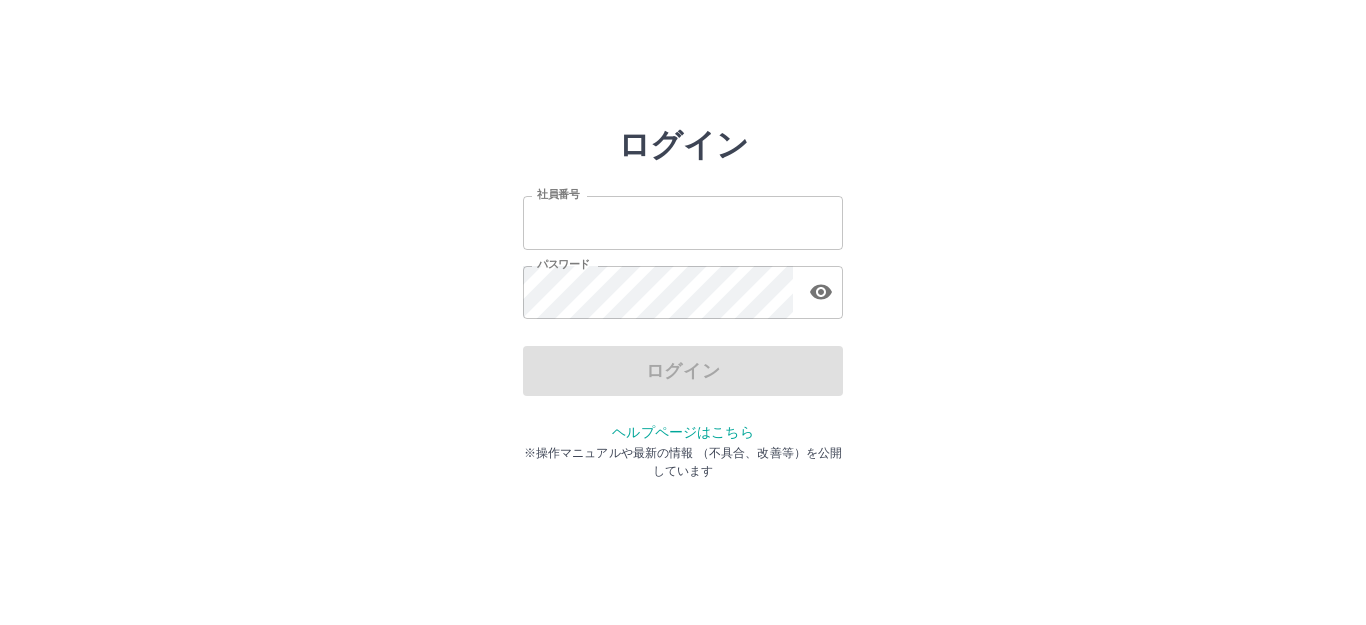 scroll, scrollTop: 0, scrollLeft: 0, axis: both 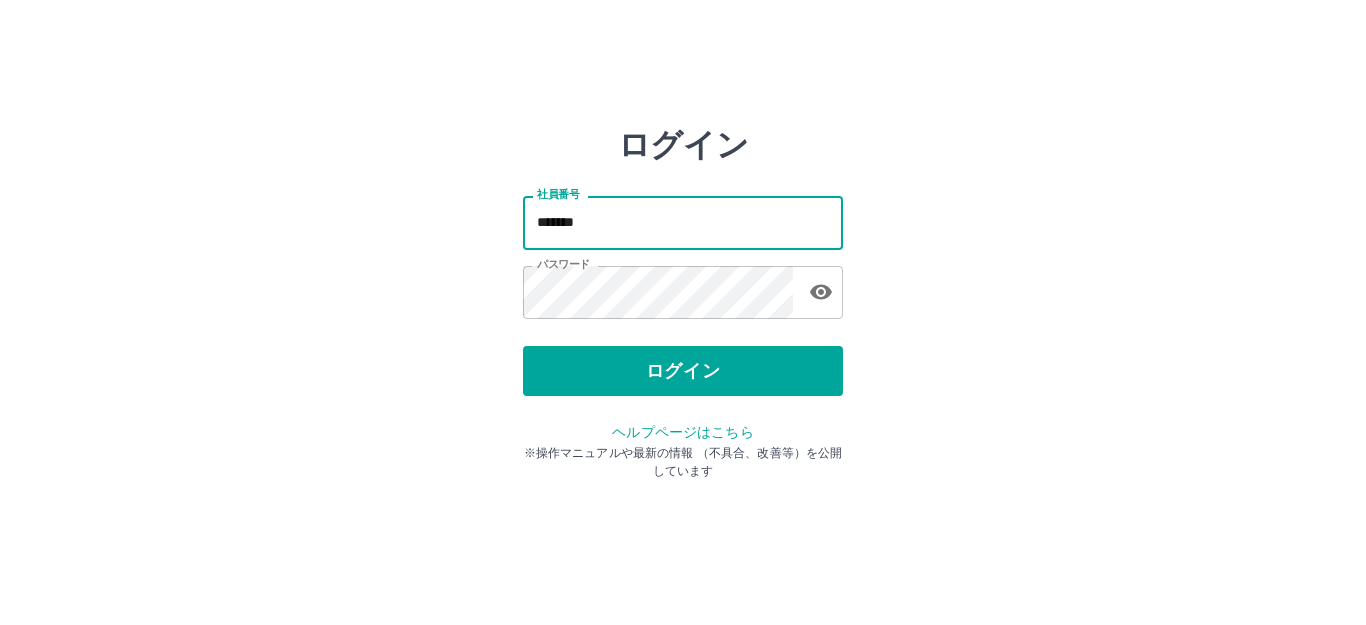 click on "*******" at bounding box center [683, 222] 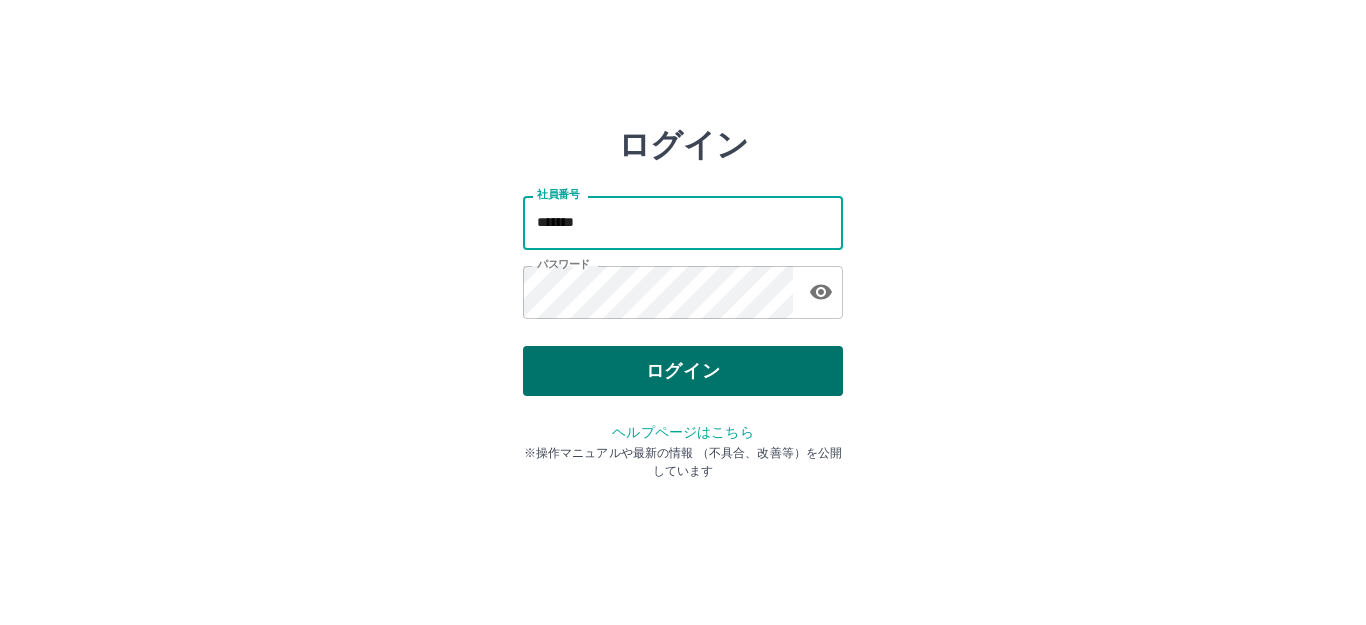 click on "ログイン" at bounding box center (683, 371) 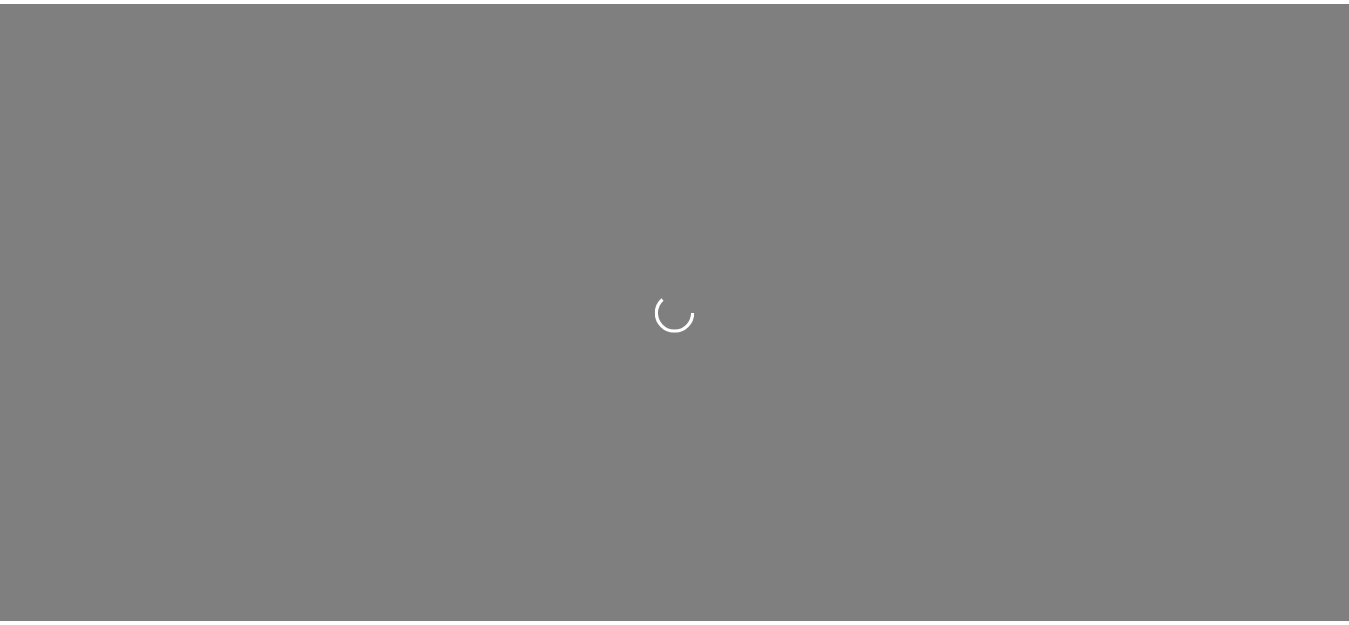 scroll, scrollTop: 0, scrollLeft: 0, axis: both 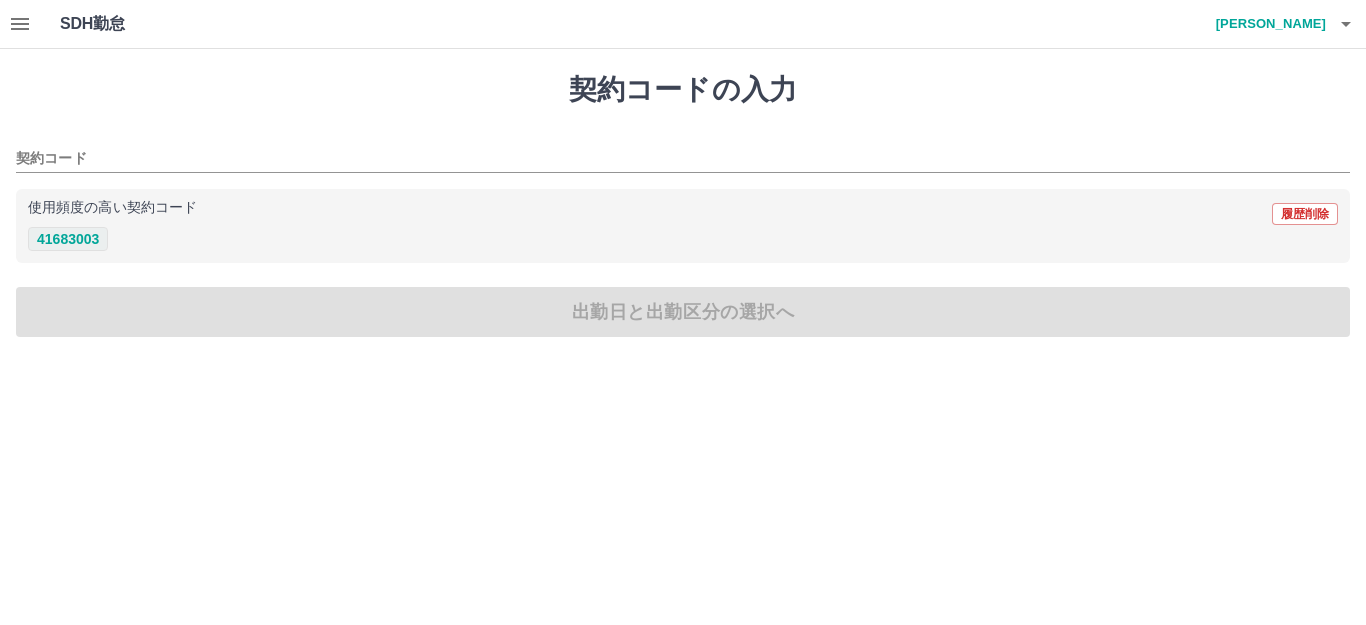click on "41683003" at bounding box center [68, 239] 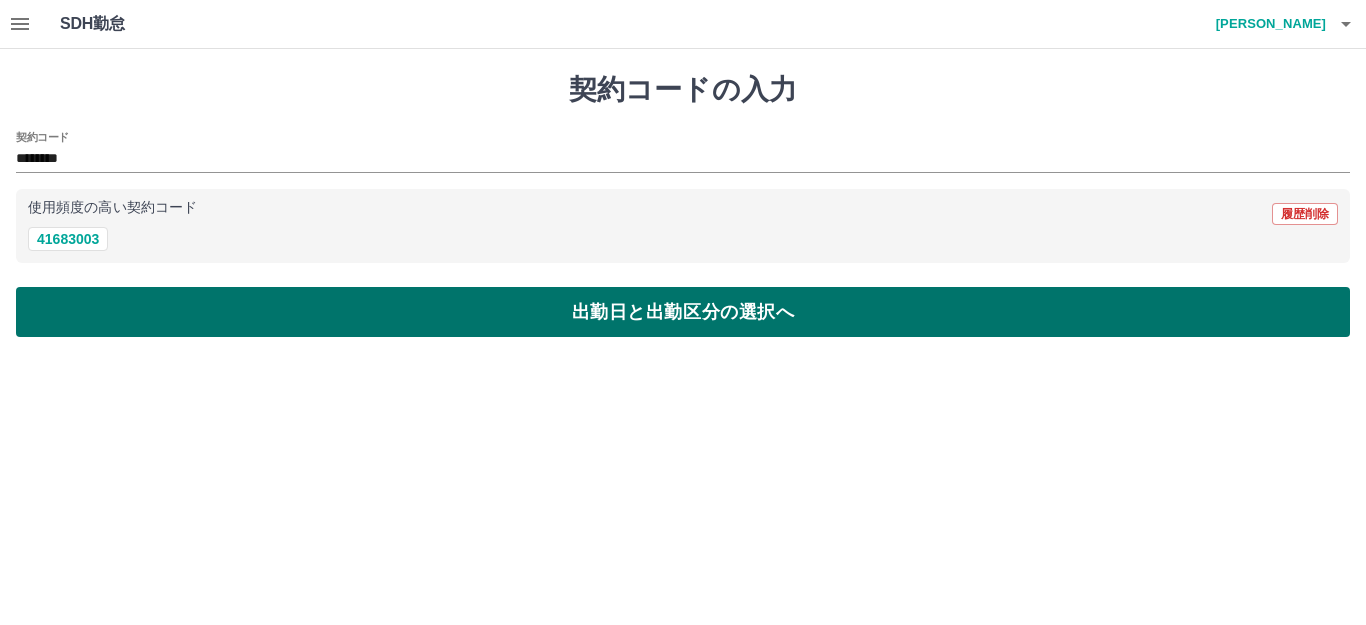 click on "出勤日と出勤区分の選択へ" at bounding box center [683, 312] 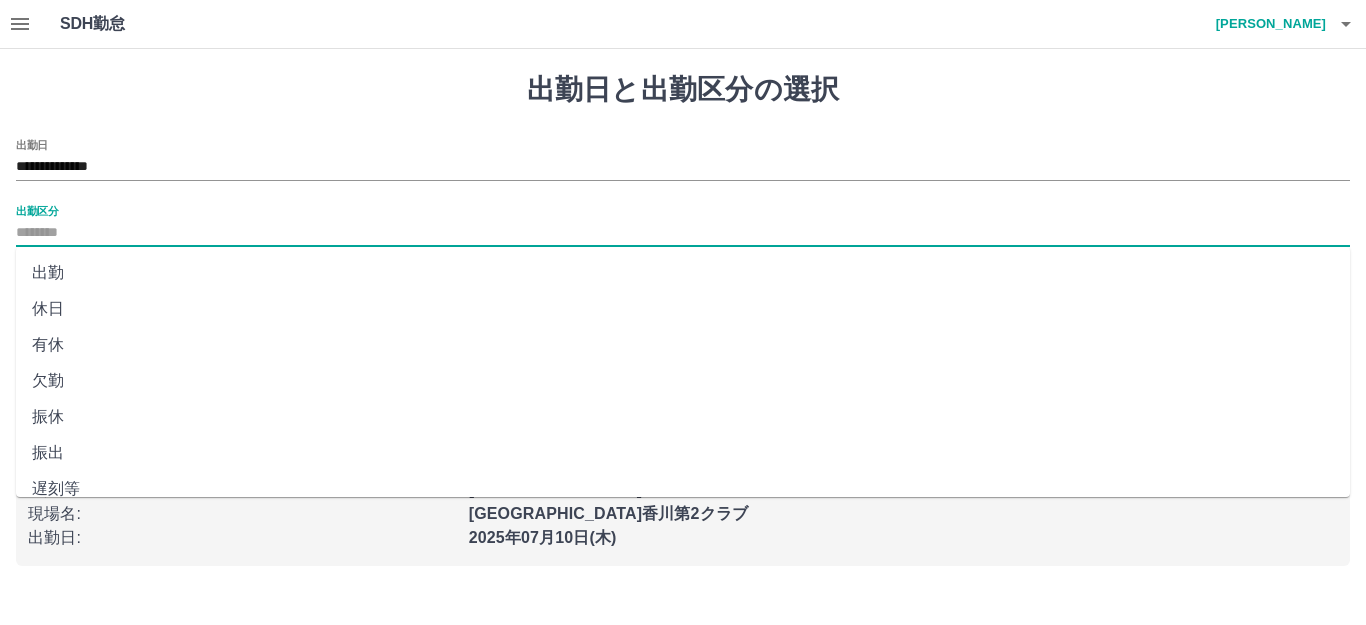 click on "出勤区分" at bounding box center (683, 233) 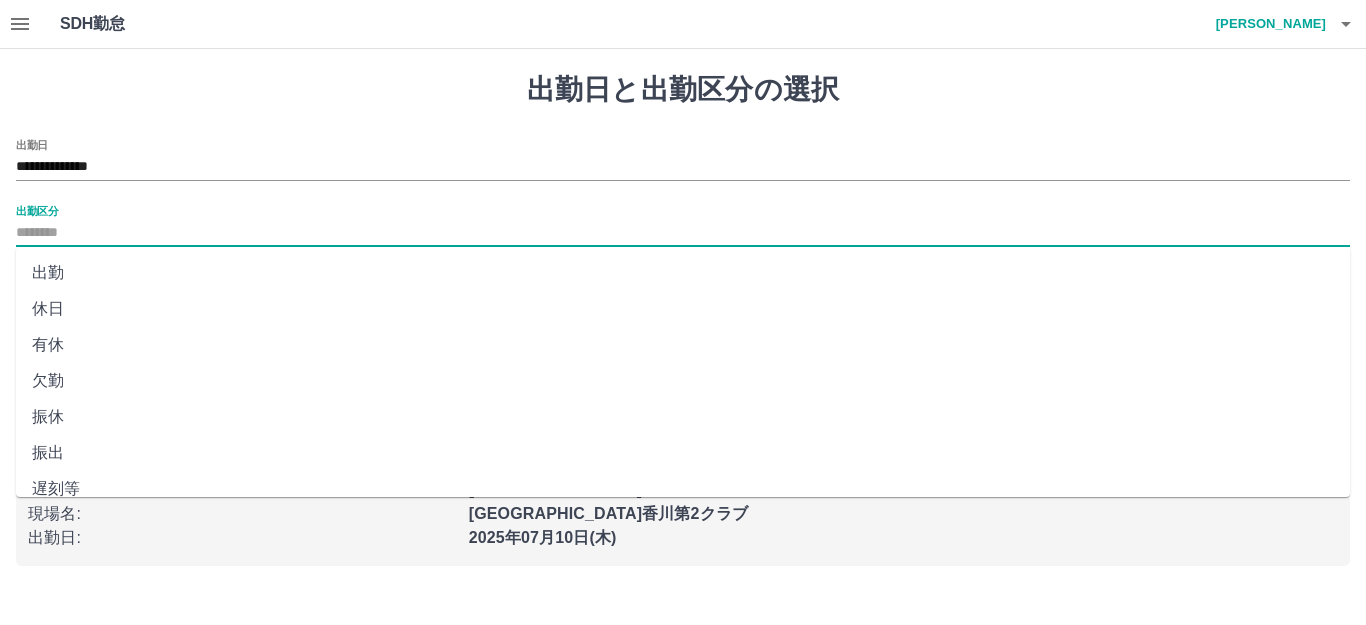 click on "出勤" at bounding box center (683, 273) 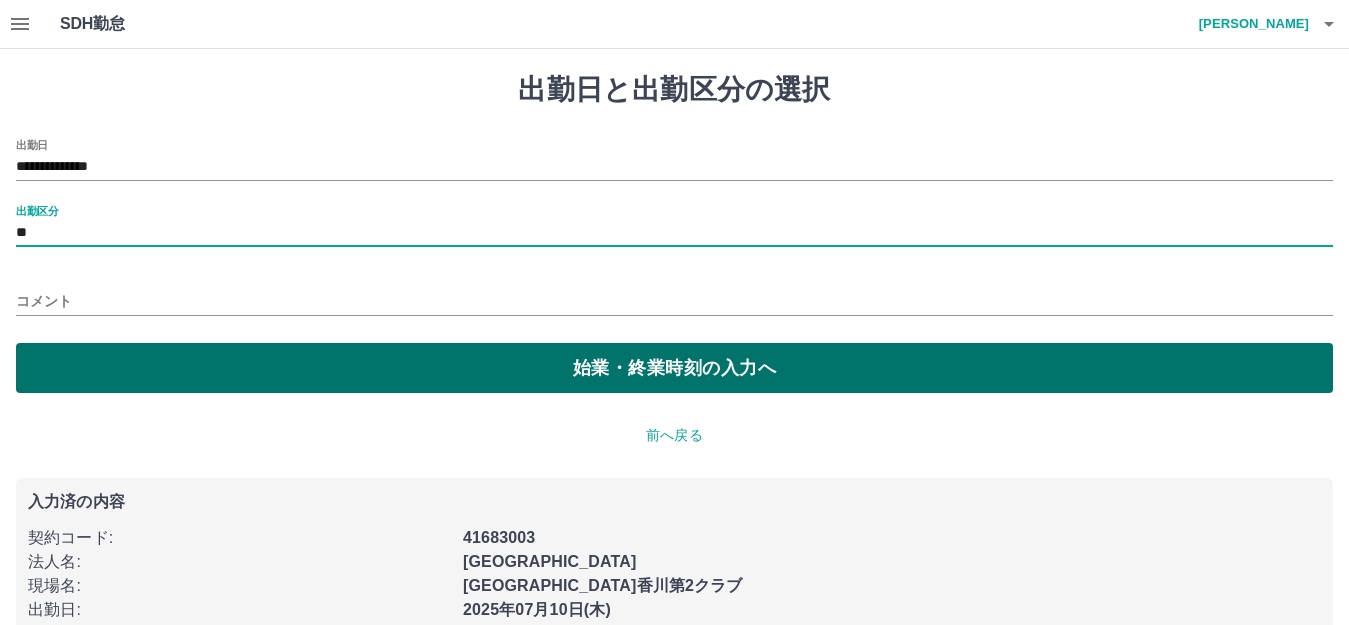 click on "始業・終業時刻の入力へ" at bounding box center [674, 368] 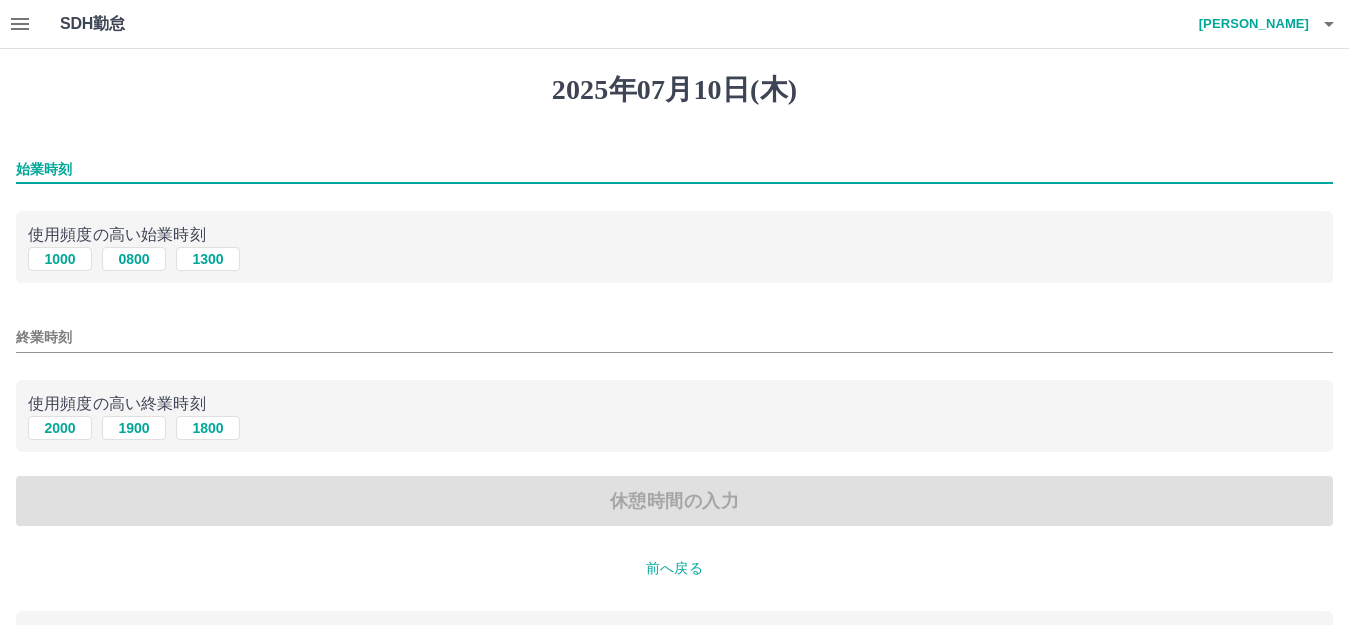 click on "始業時刻" at bounding box center [674, 169] 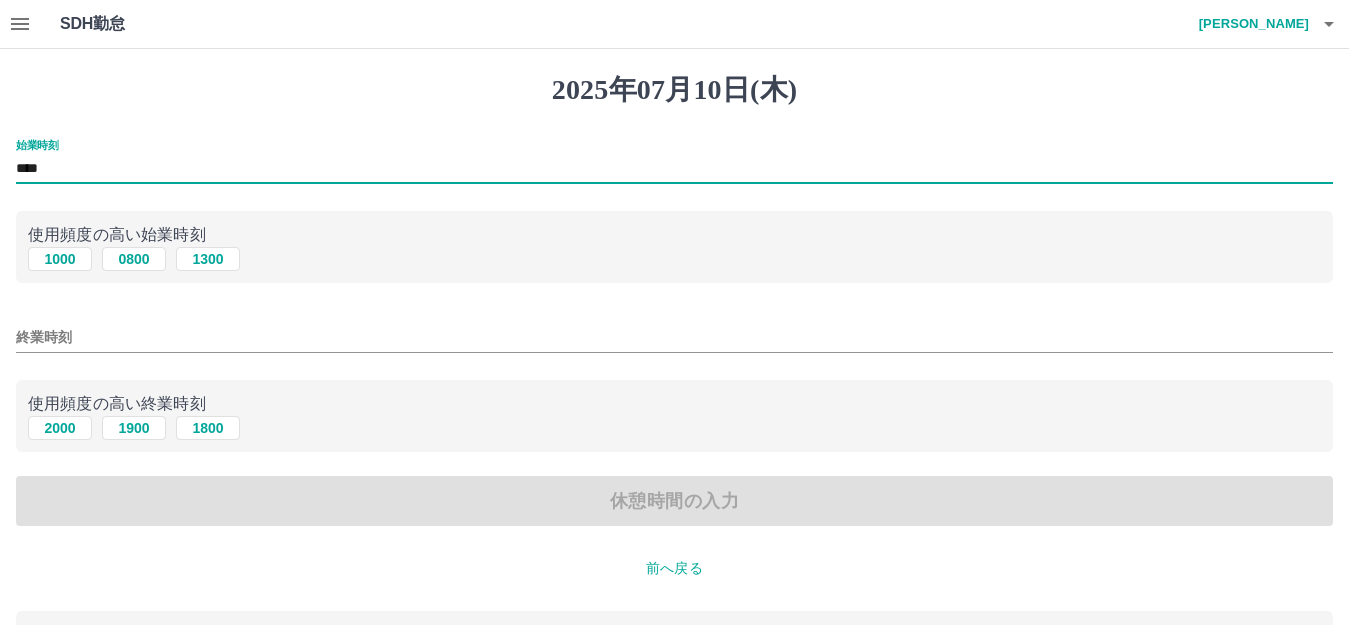type on "****" 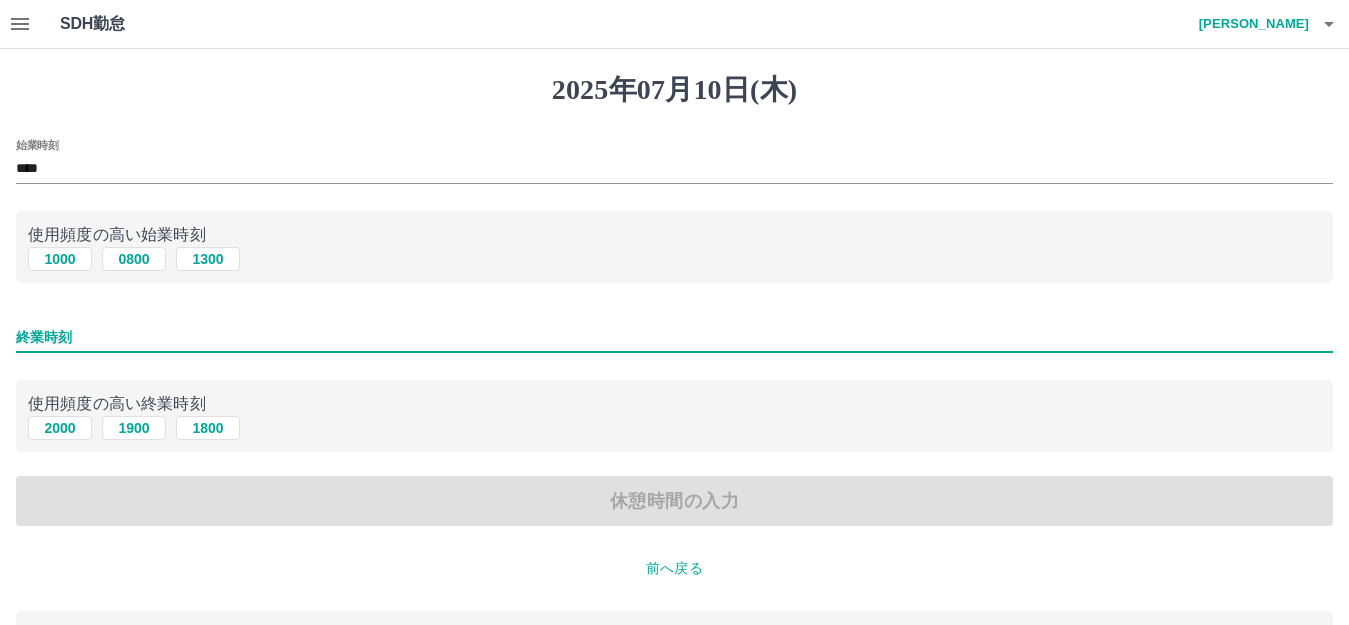 click on "終業時刻" at bounding box center [674, 337] 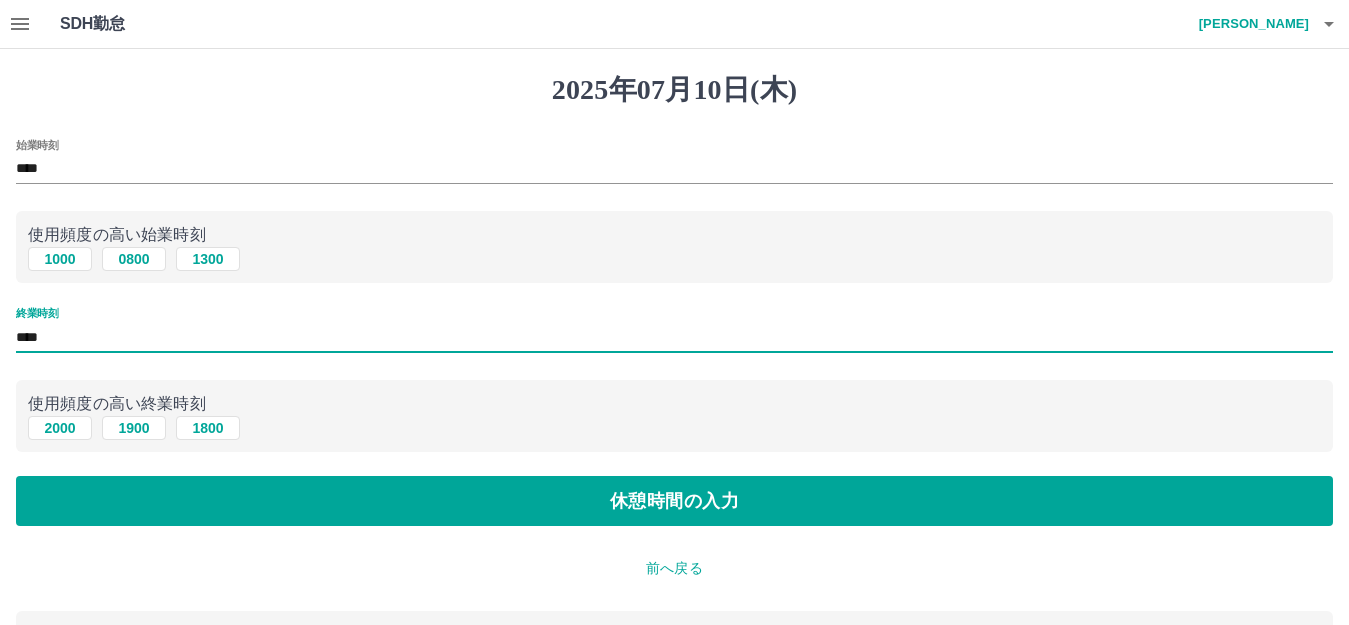 type on "****" 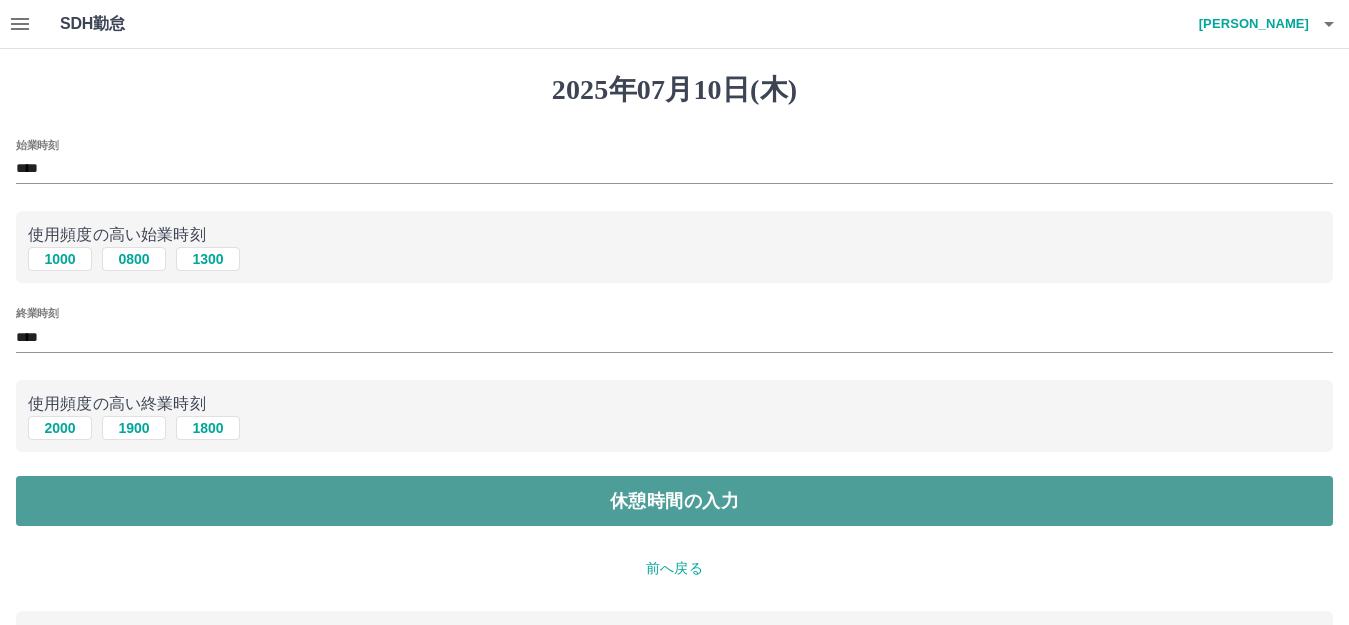 click on "休憩時間の入力" at bounding box center [674, 501] 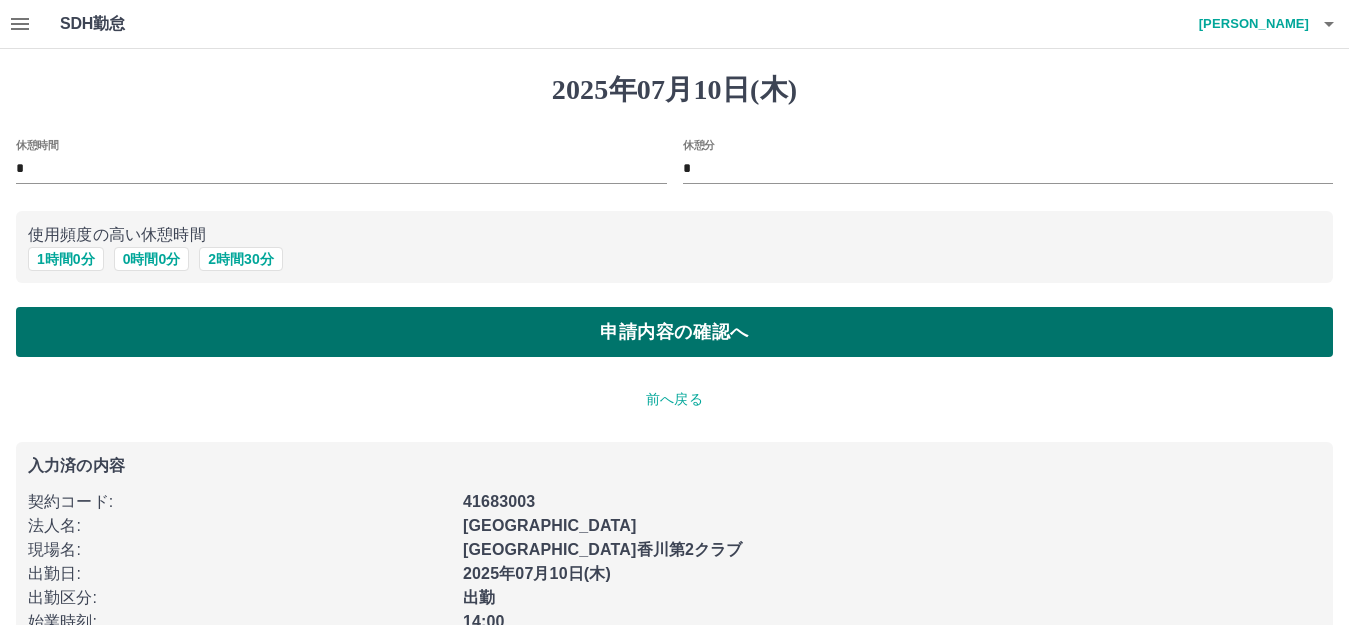 click on "申請内容の確認へ" at bounding box center (674, 332) 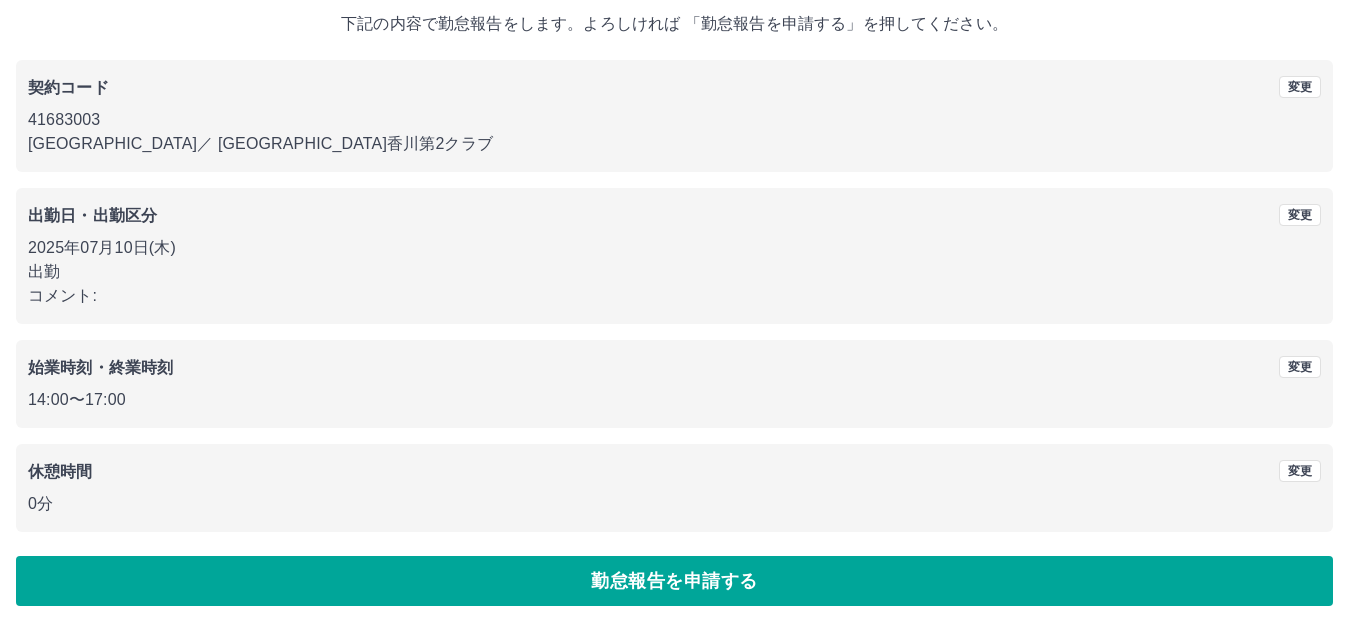 scroll, scrollTop: 124, scrollLeft: 0, axis: vertical 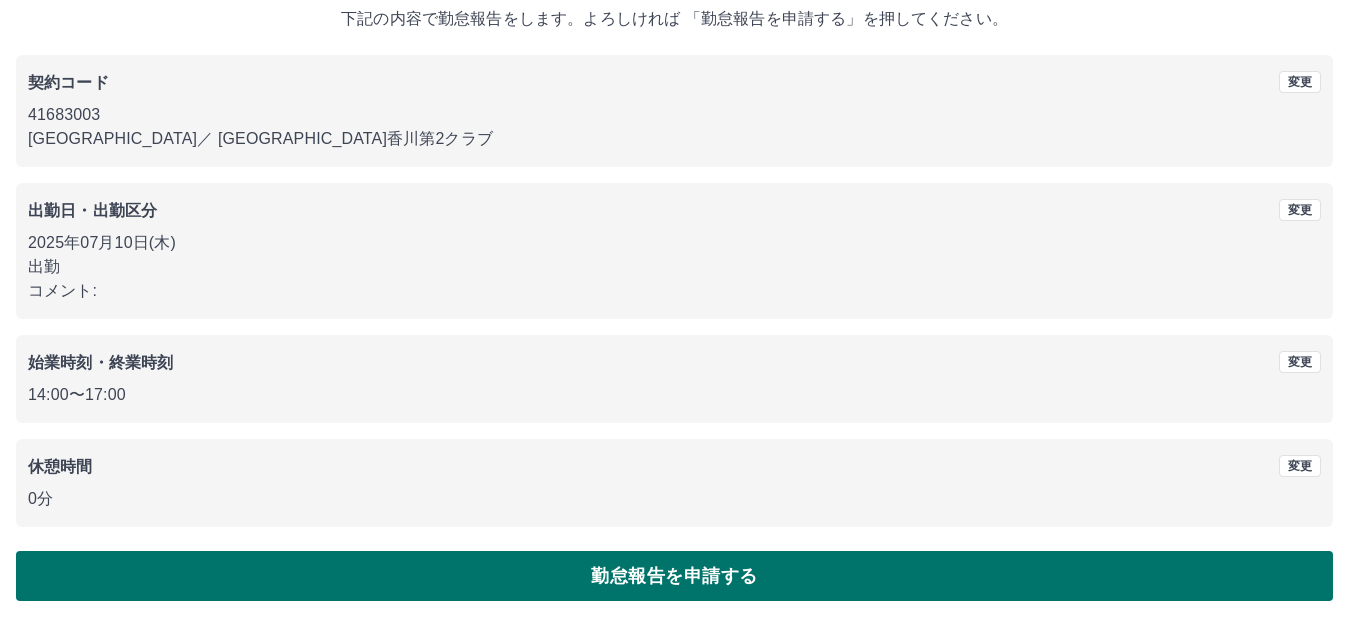 click on "勤怠報告を申請する" at bounding box center (674, 576) 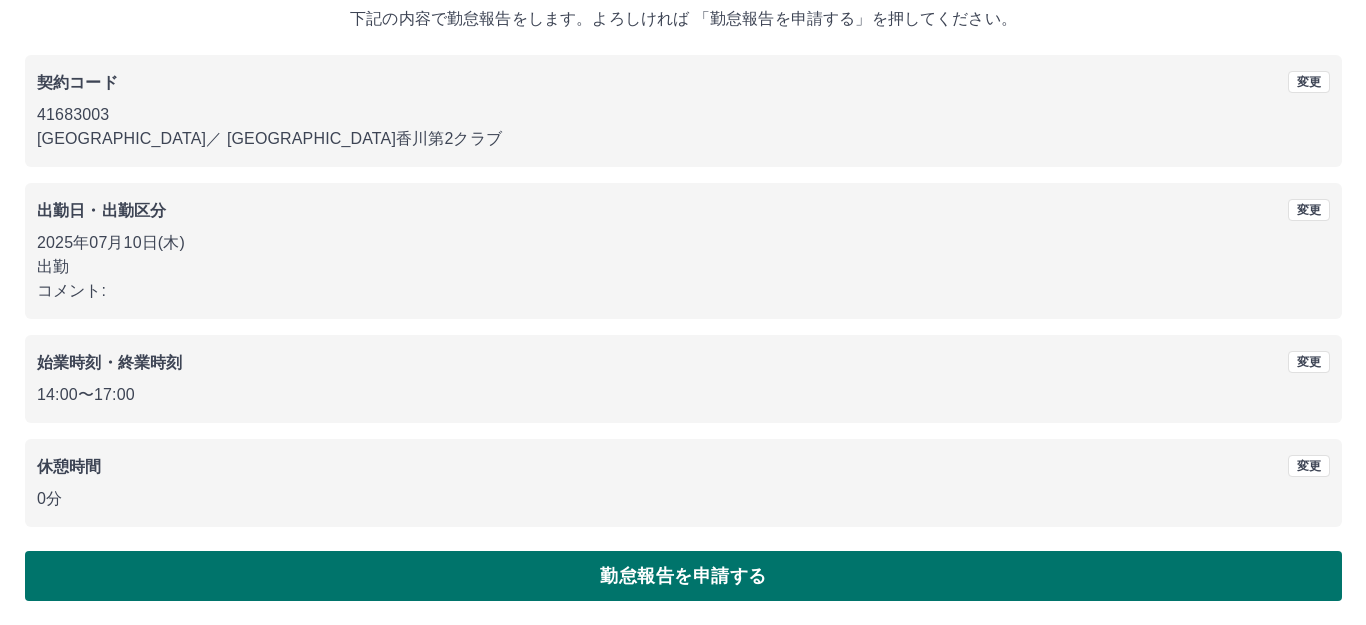 scroll, scrollTop: 0, scrollLeft: 0, axis: both 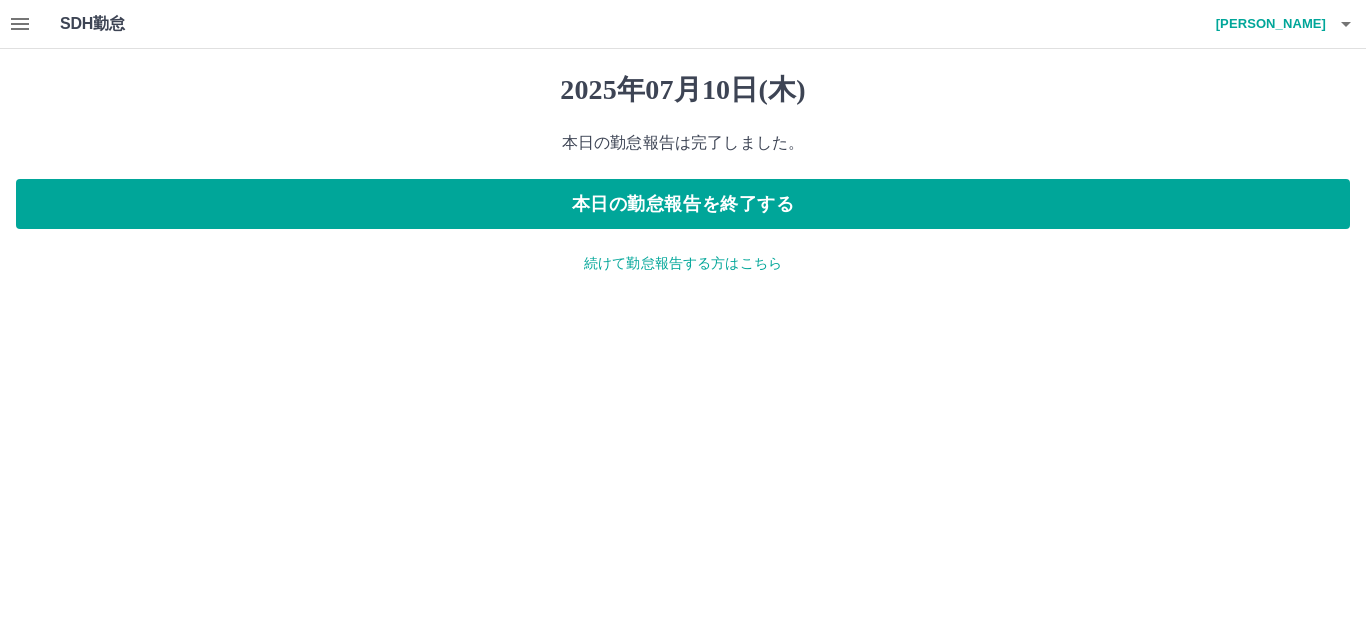 click 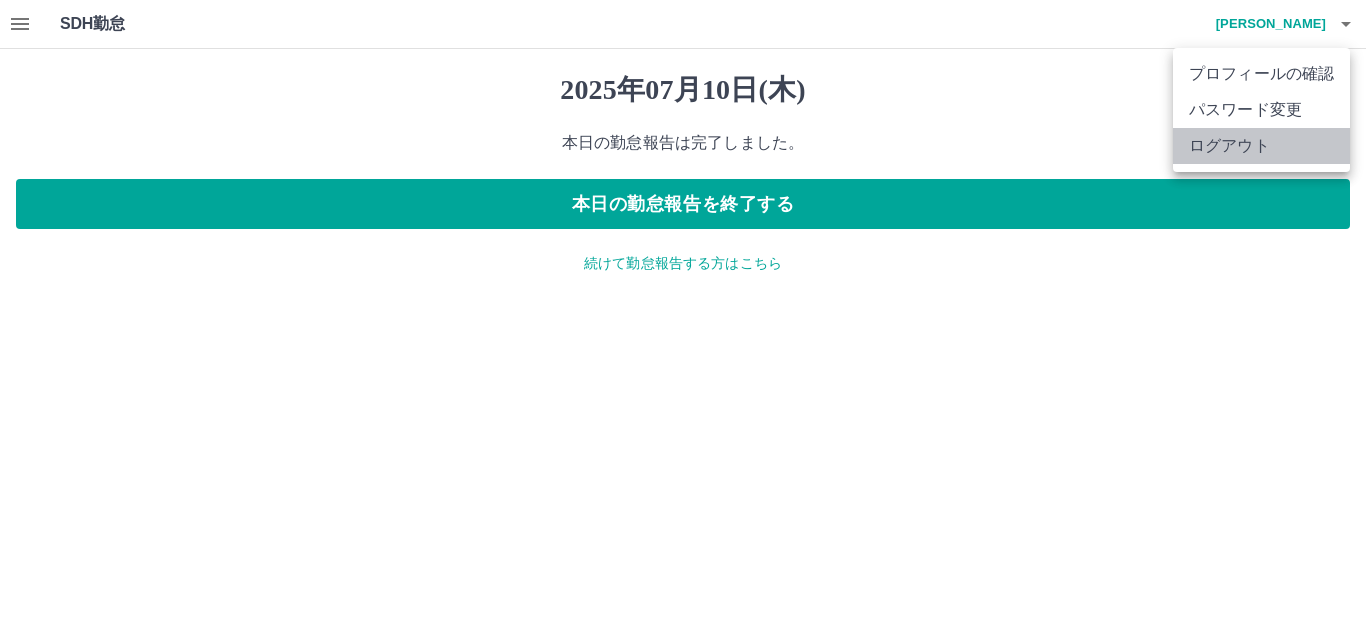 click on "ログアウト" at bounding box center (1261, 146) 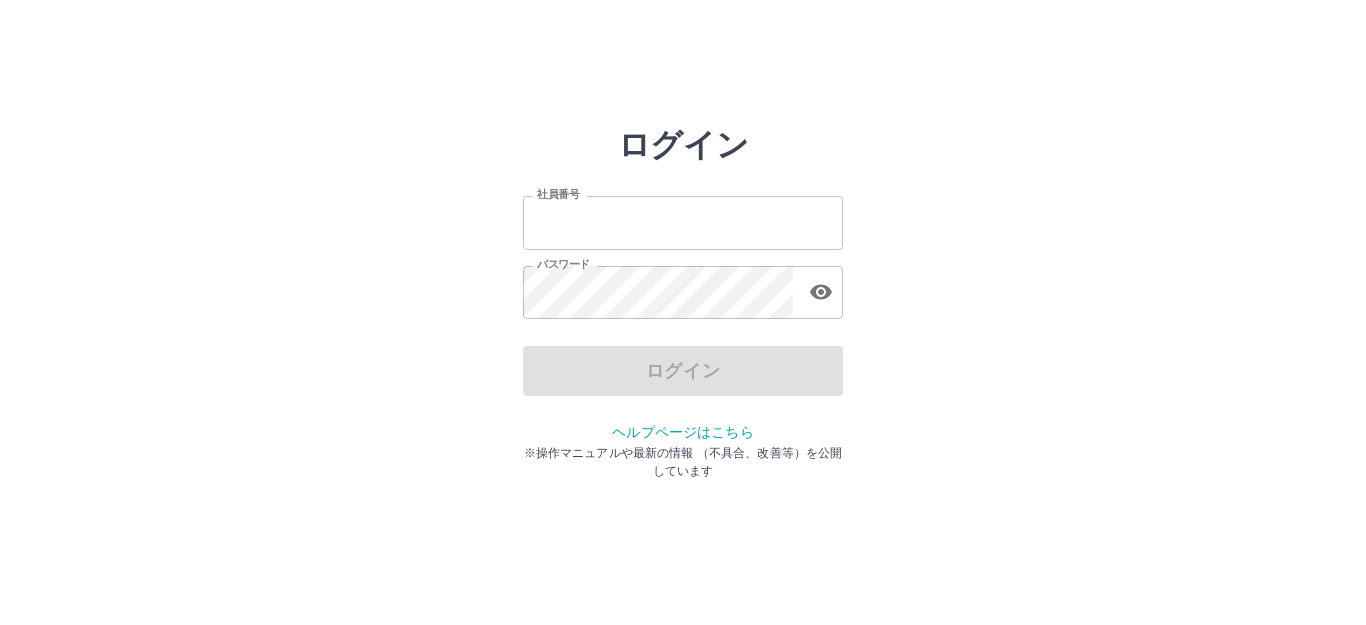 scroll, scrollTop: 0, scrollLeft: 0, axis: both 